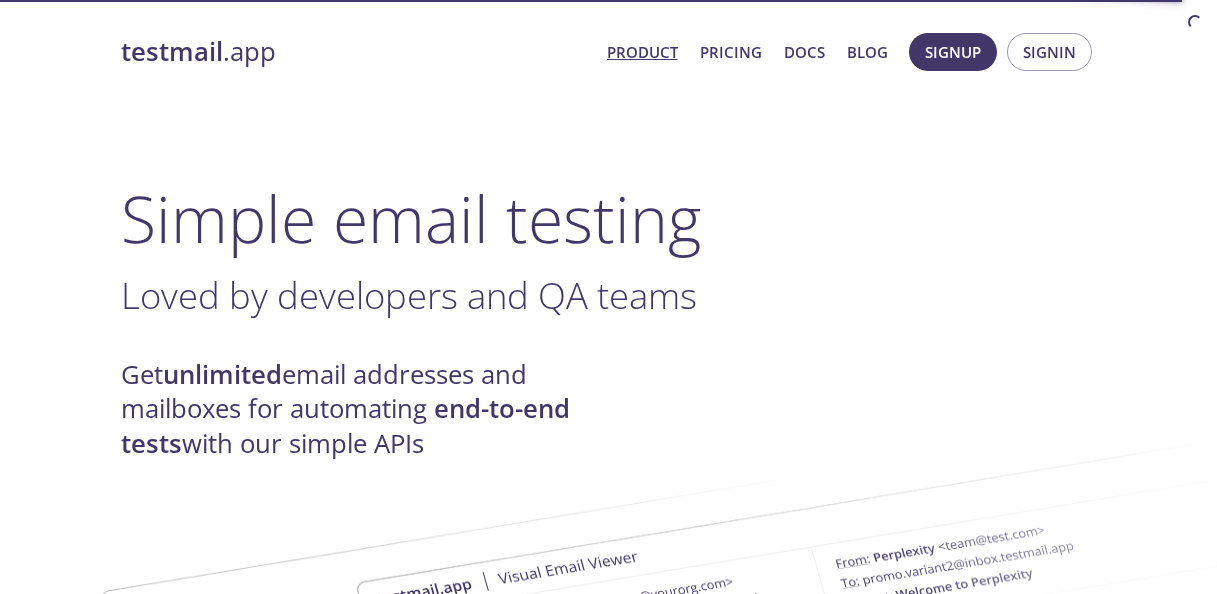 scroll, scrollTop: 0, scrollLeft: 0, axis: both 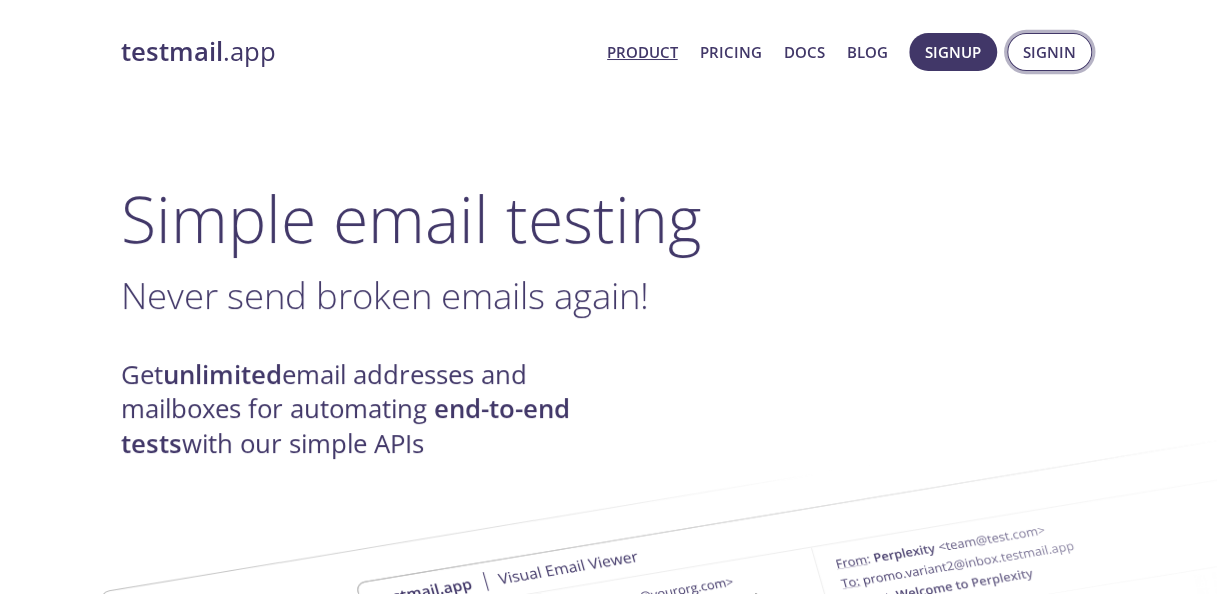 click on "Signin" at bounding box center [1049, 52] 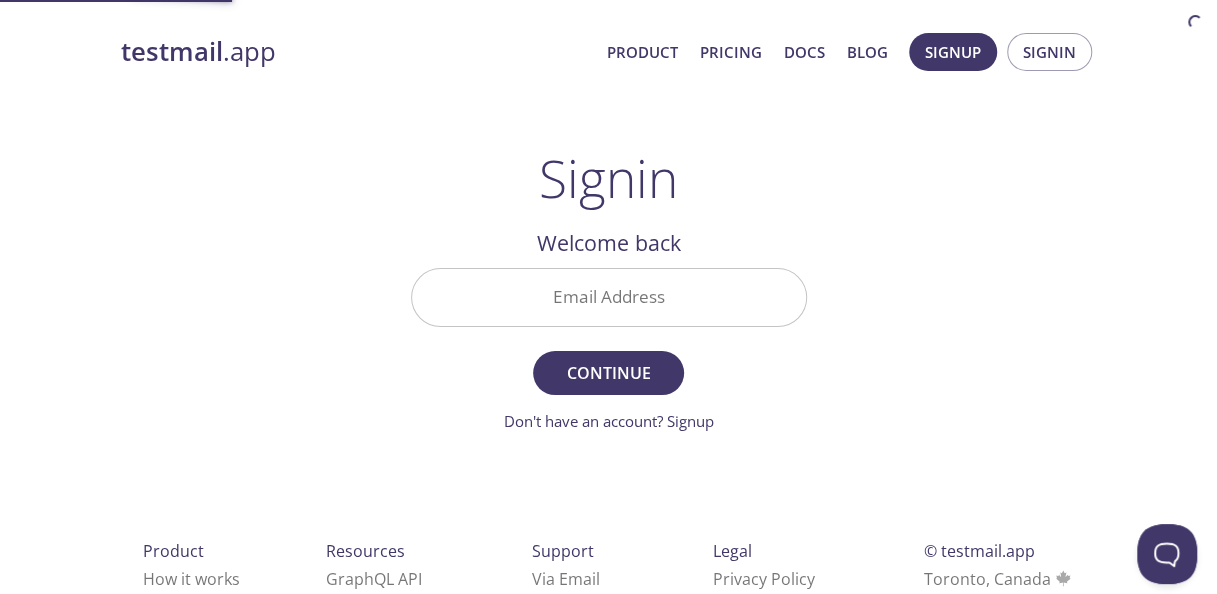scroll, scrollTop: 0, scrollLeft: 0, axis: both 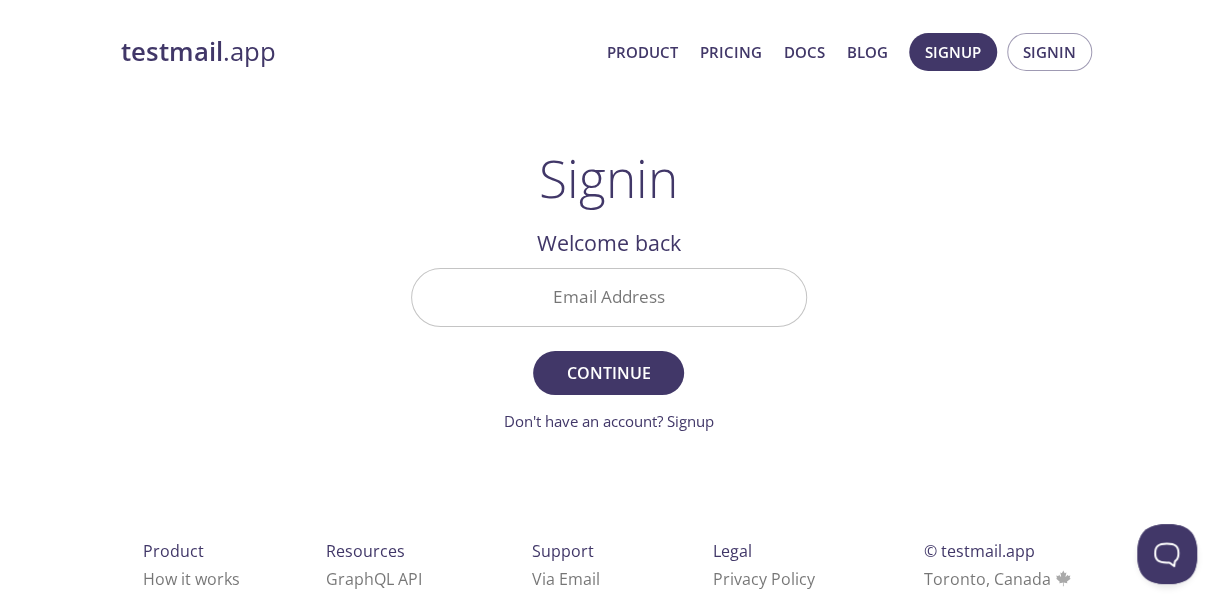 click on "Email Address" at bounding box center [609, 297] 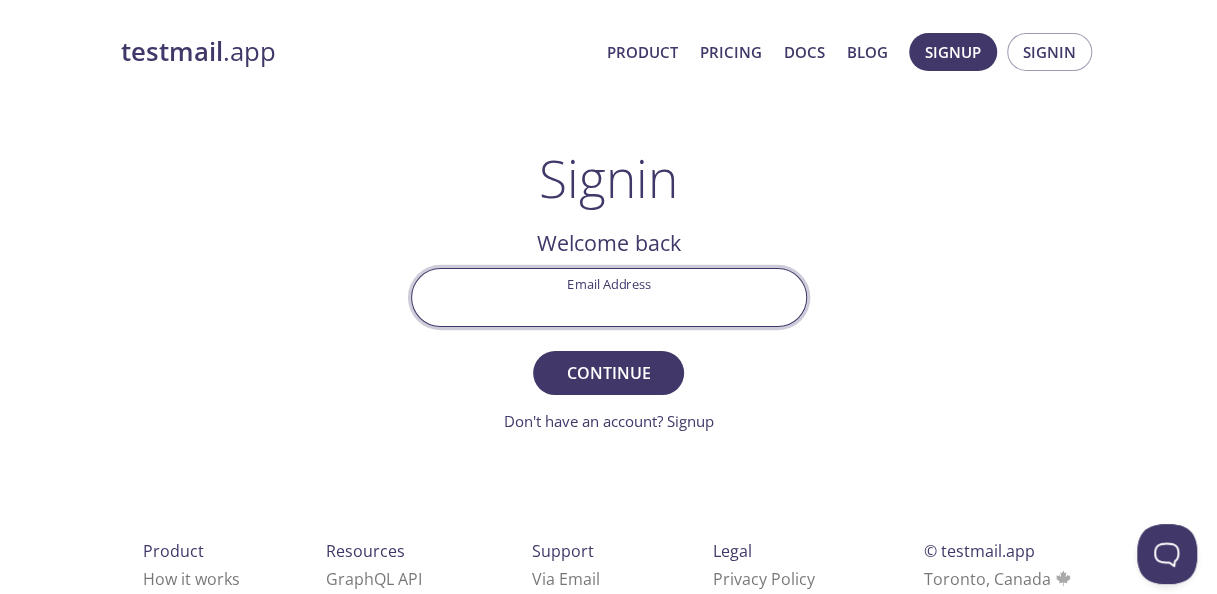 type on "[EMAIL]" 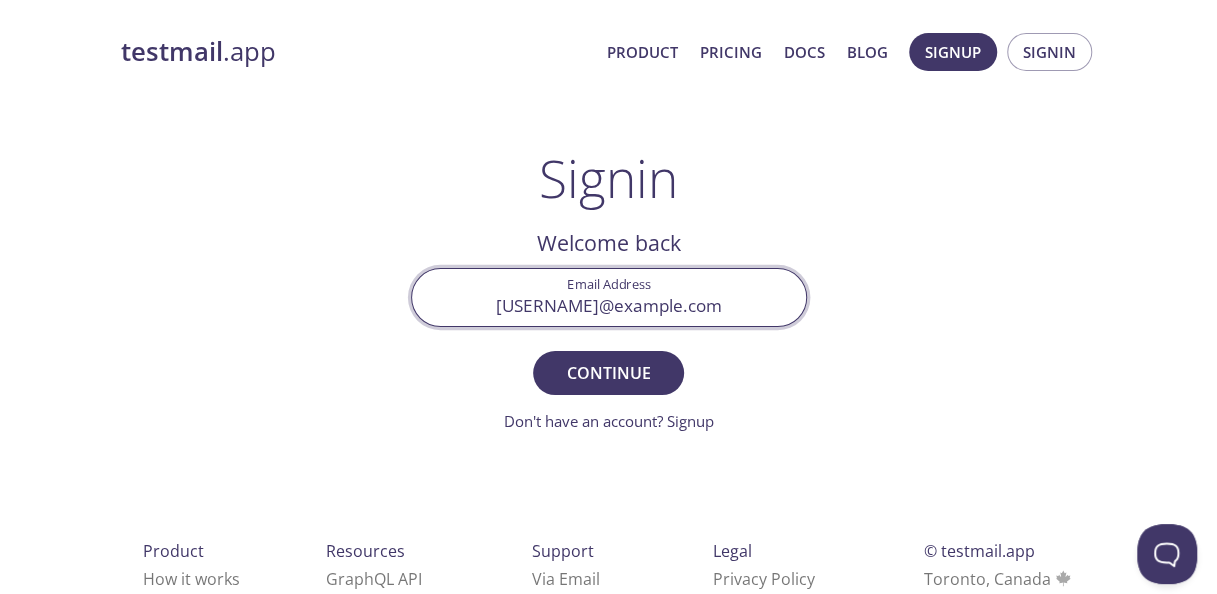click on "Continue" at bounding box center (608, 373) 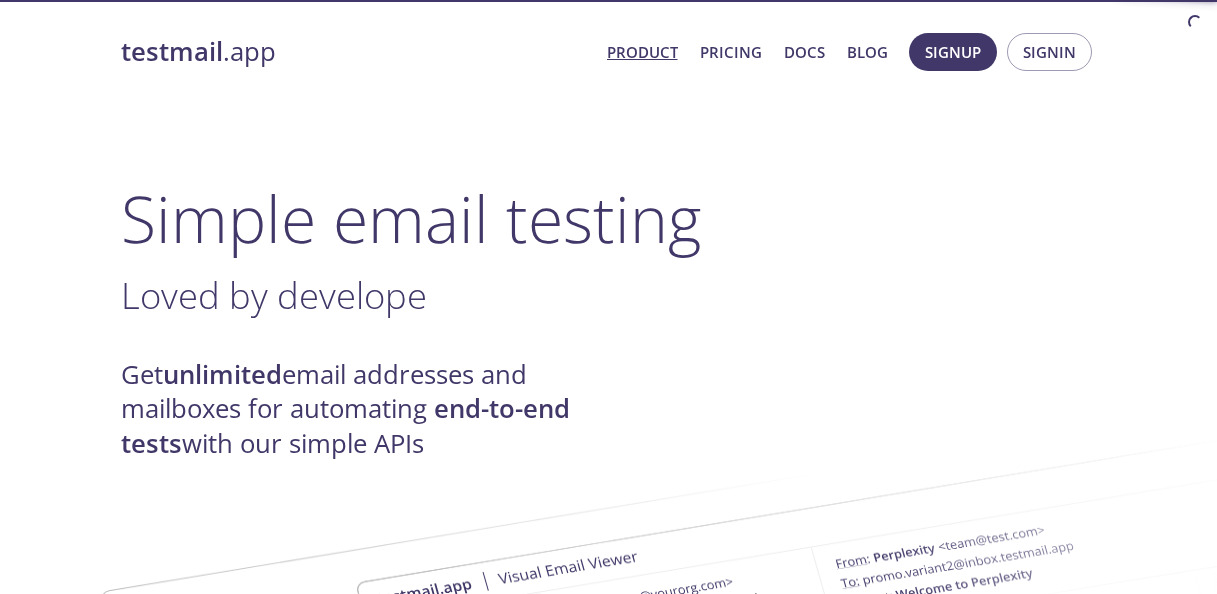 scroll, scrollTop: 0, scrollLeft: 0, axis: both 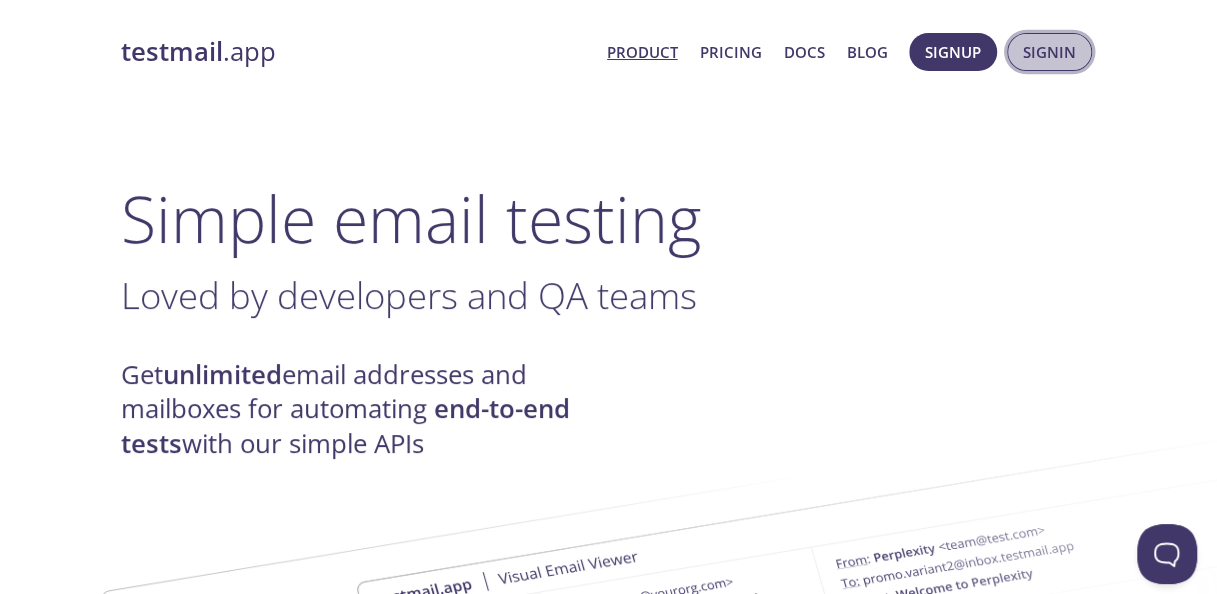 click on "Signin" at bounding box center [1049, 52] 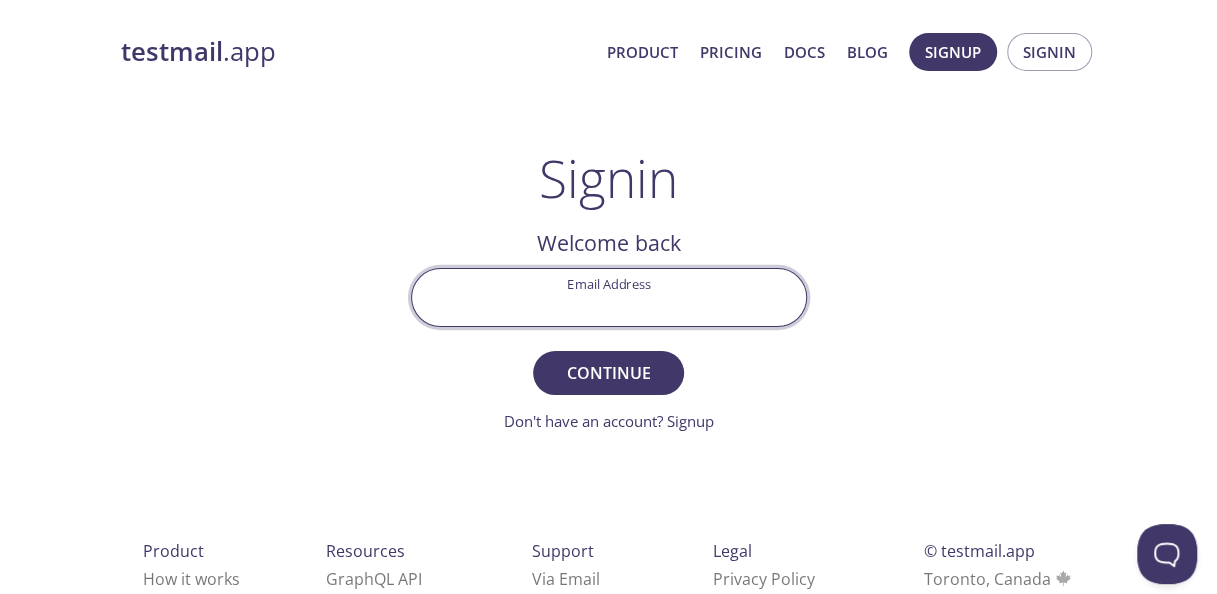 click on "Email Address" at bounding box center [609, 297] 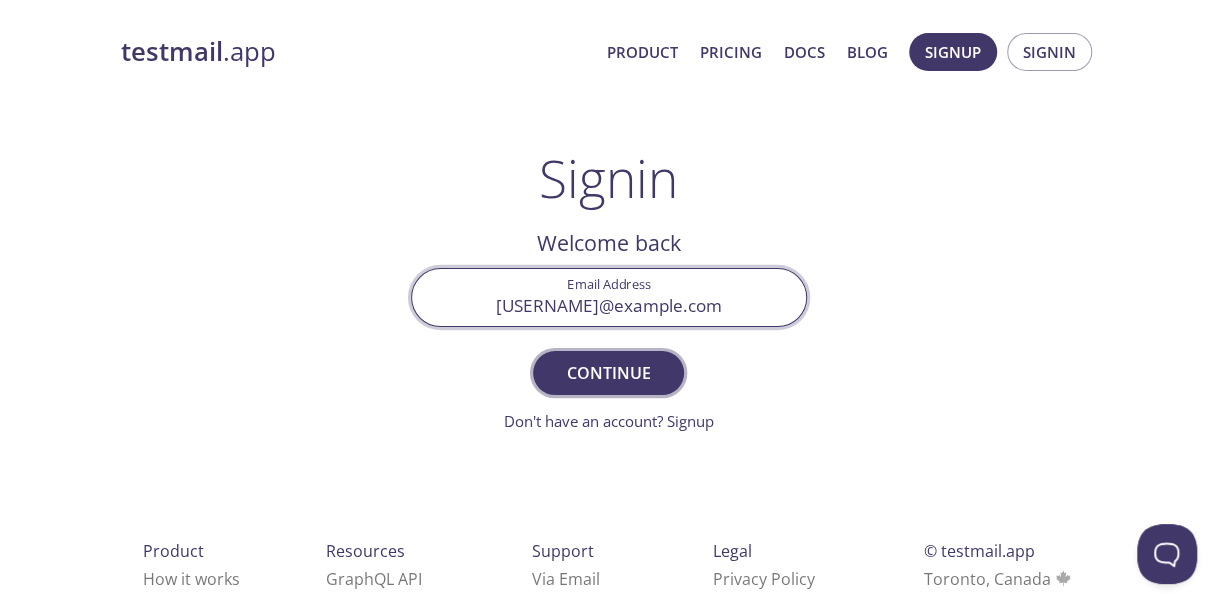 click on "Continue" at bounding box center [608, 373] 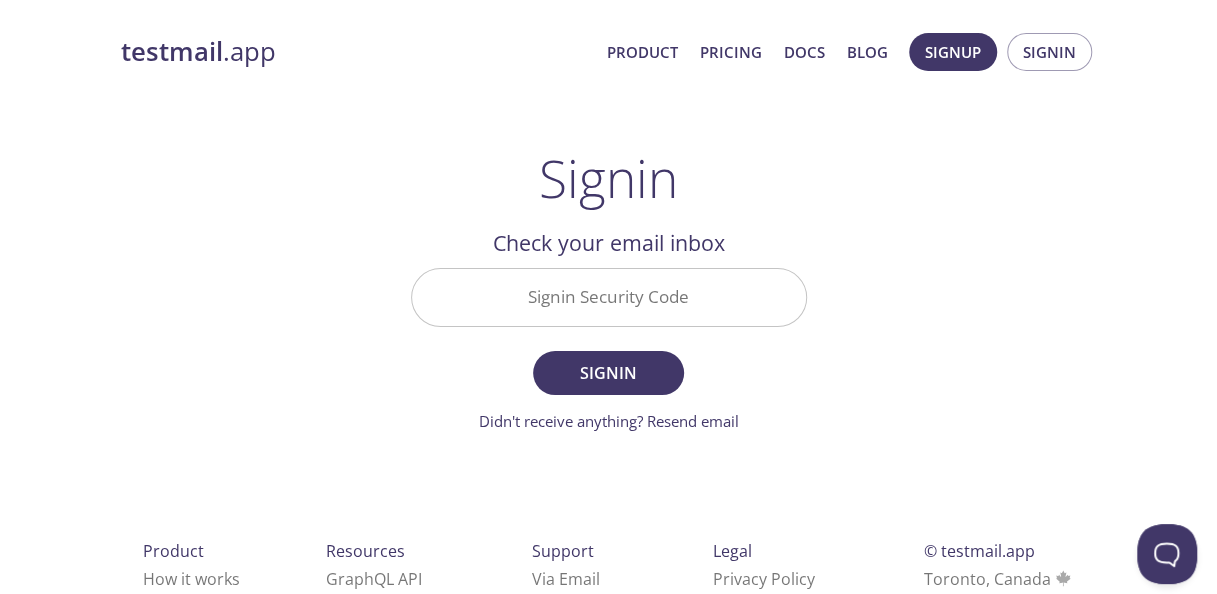 drag, startPoint x: 680, startPoint y: 424, endPoint x: 692, endPoint y: 418, distance: 13.416408 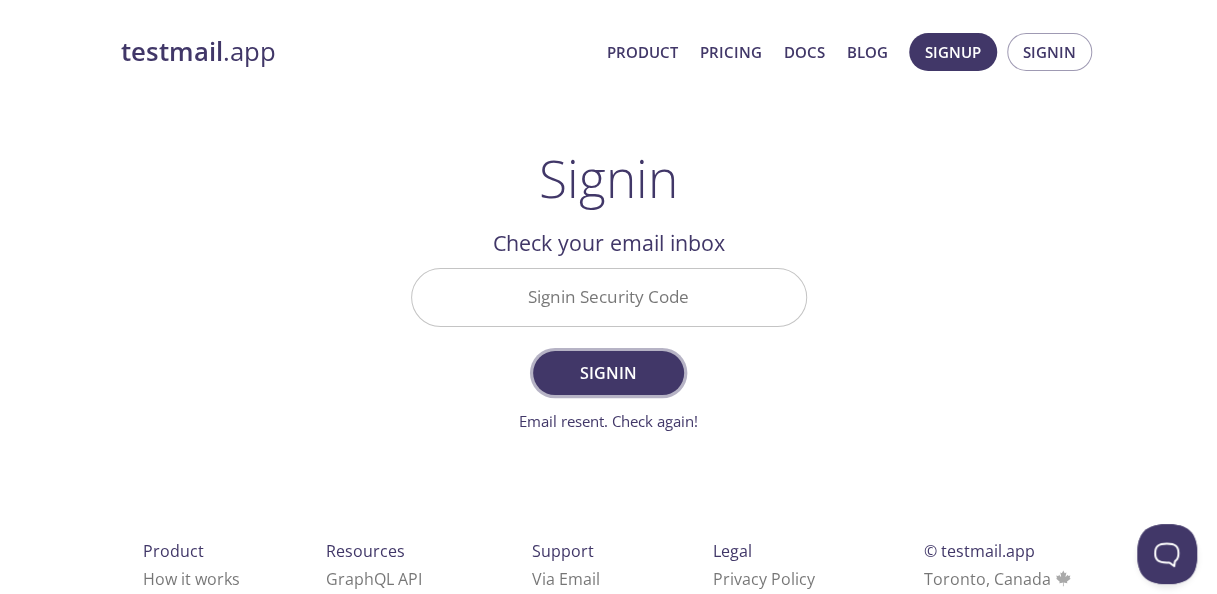 click on "Signin" at bounding box center (608, 373) 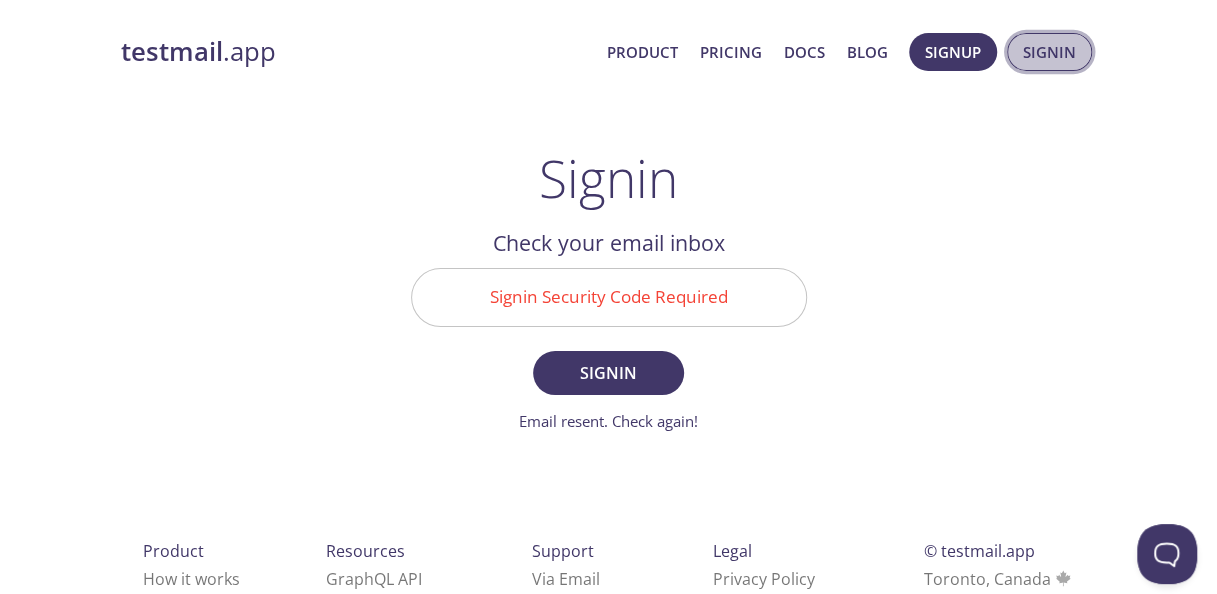 click on "Signin" at bounding box center (1049, 52) 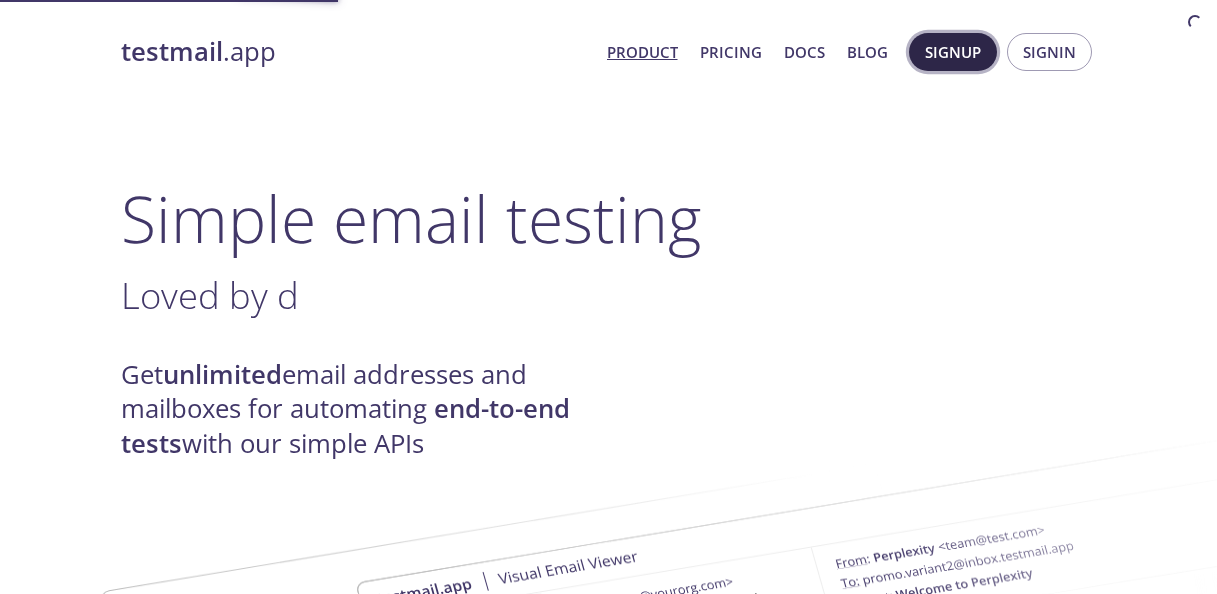 scroll, scrollTop: 0, scrollLeft: 0, axis: both 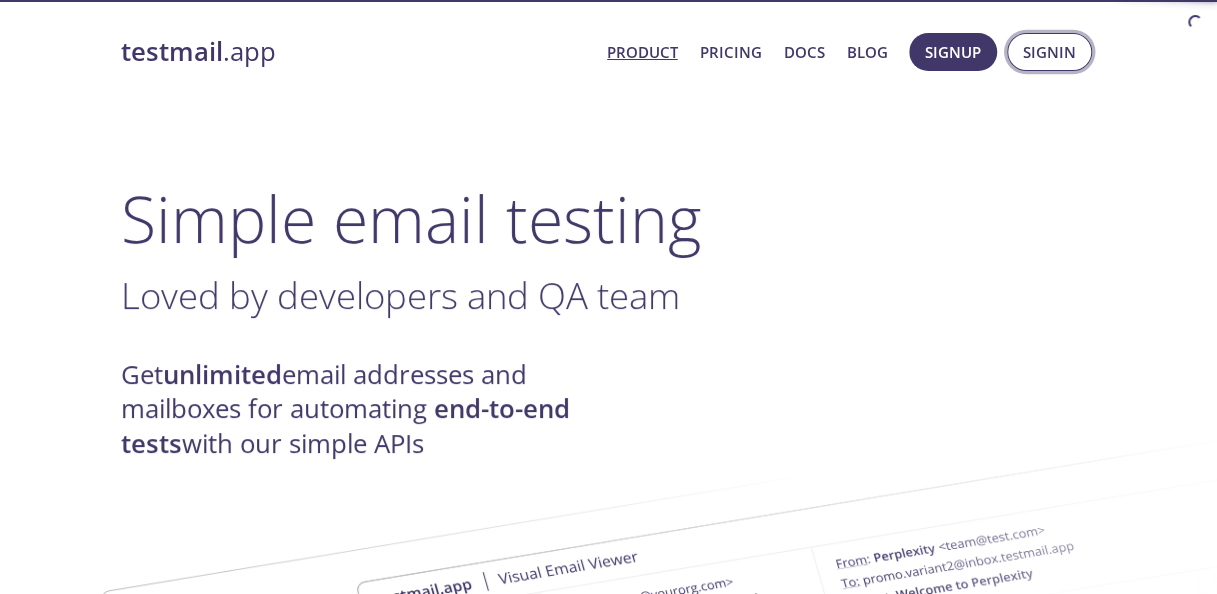 click on "Signin" at bounding box center (1049, 52) 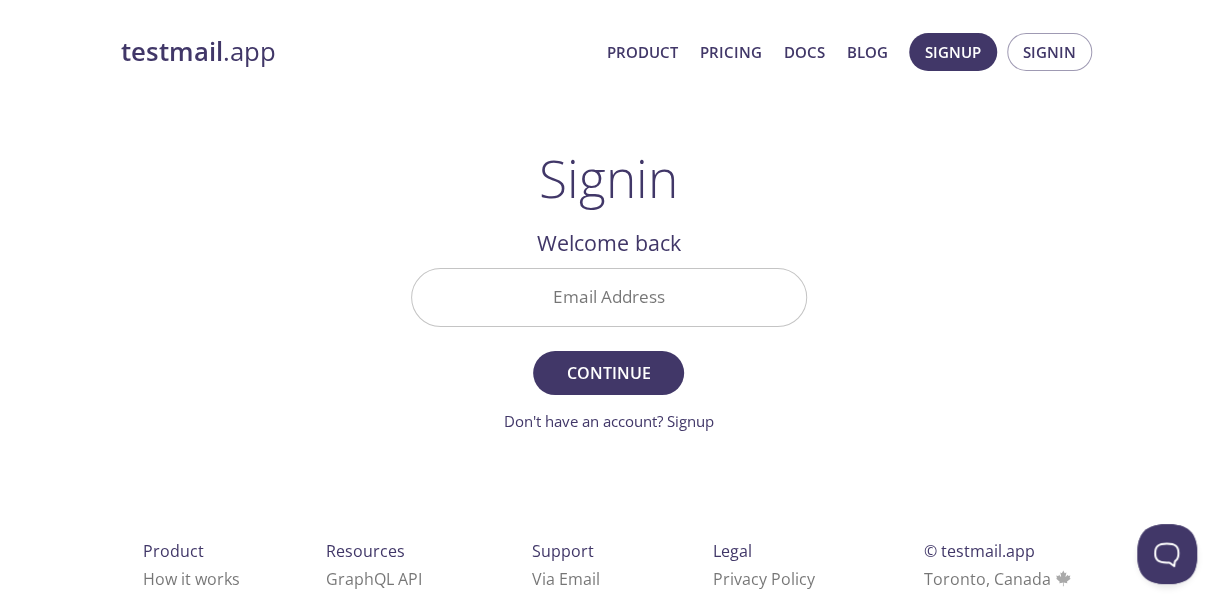 scroll, scrollTop: 0, scrollLeft: 0, axis: both 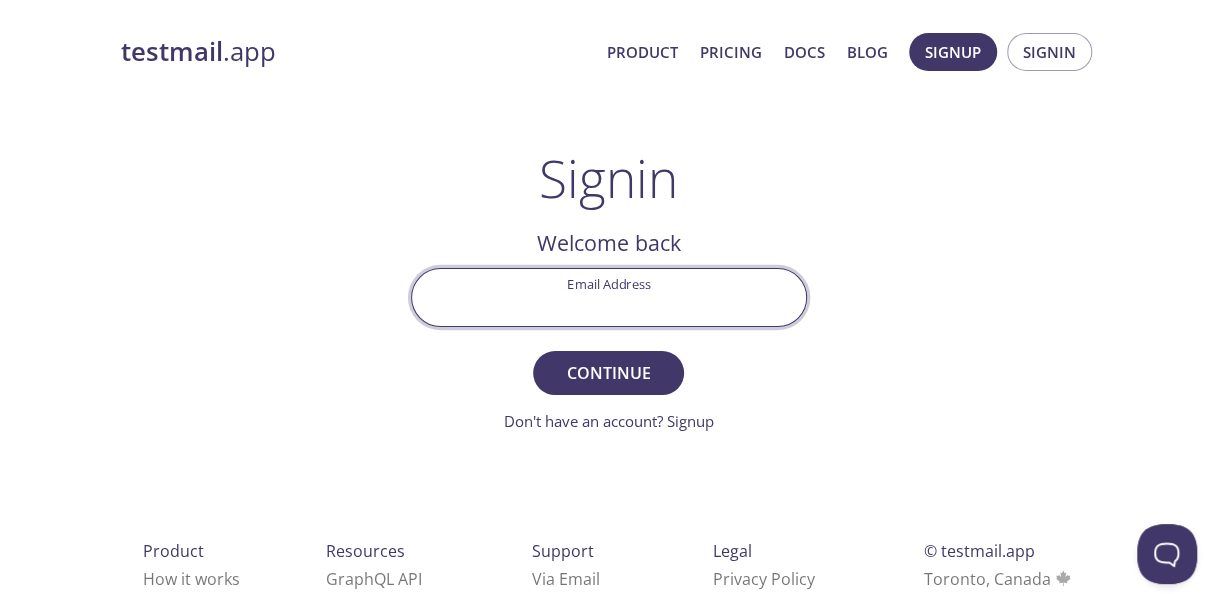 click on "Email Address" at bounding box center (609, 297) 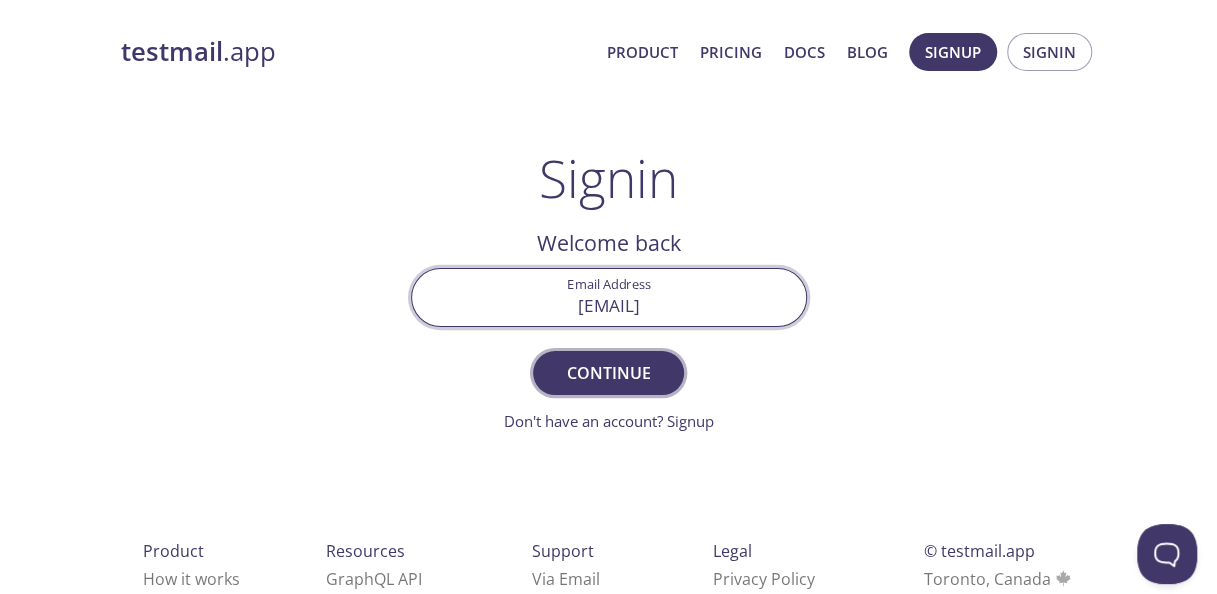 click on "Continue" at bounding box center [608, 373] 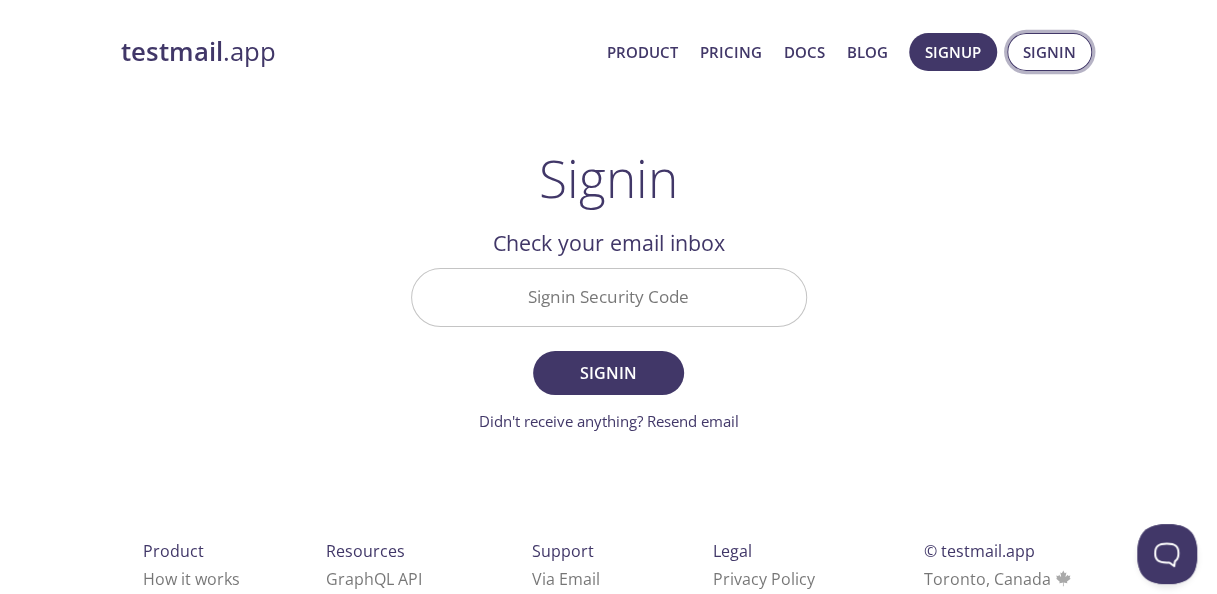 drag, startPoint x: 1040, startPoint y: 53, endPoint x: 1031, endPoint y: 64, distance: 14.21267 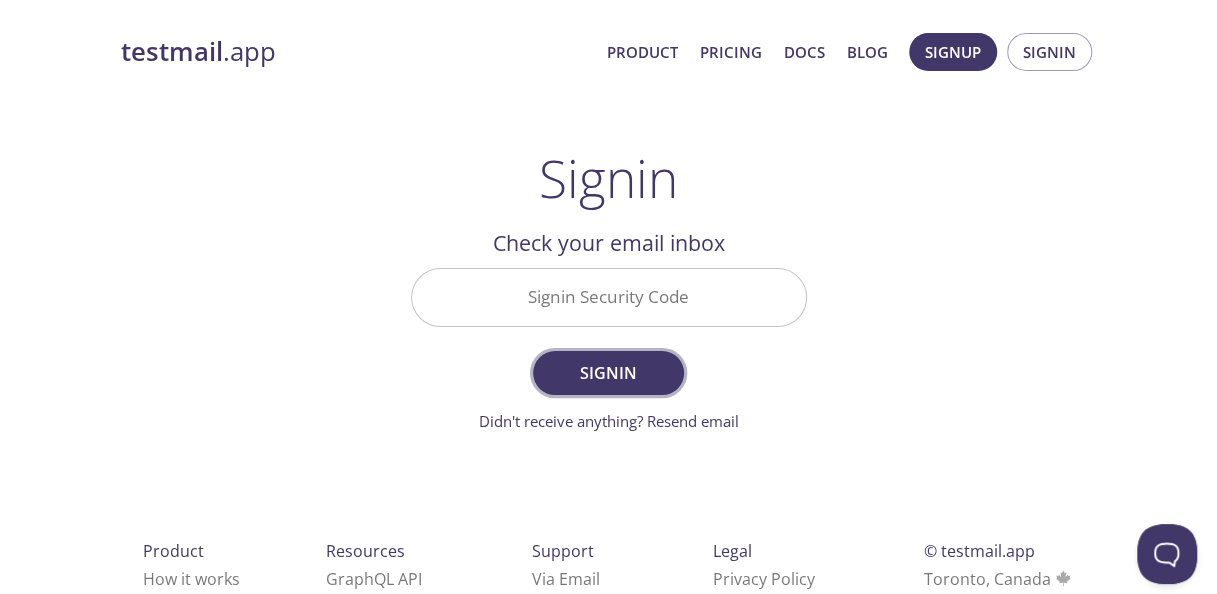 click on "Signin" at bounding box center (608, 373) 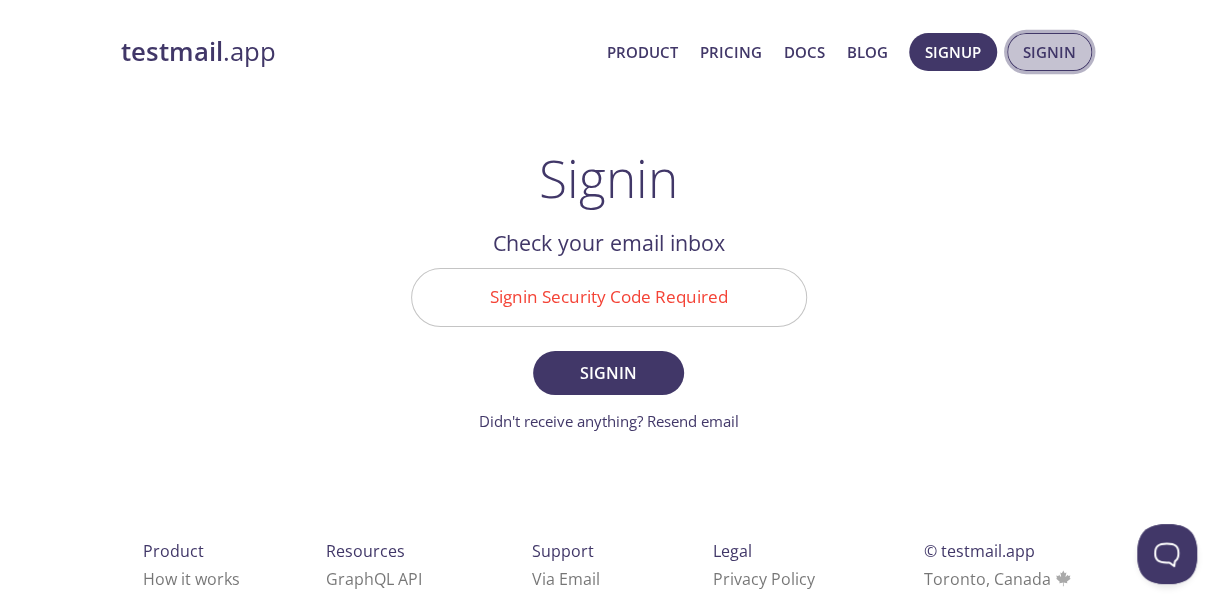 click on "Signin" at bounding box center [1049, 52] 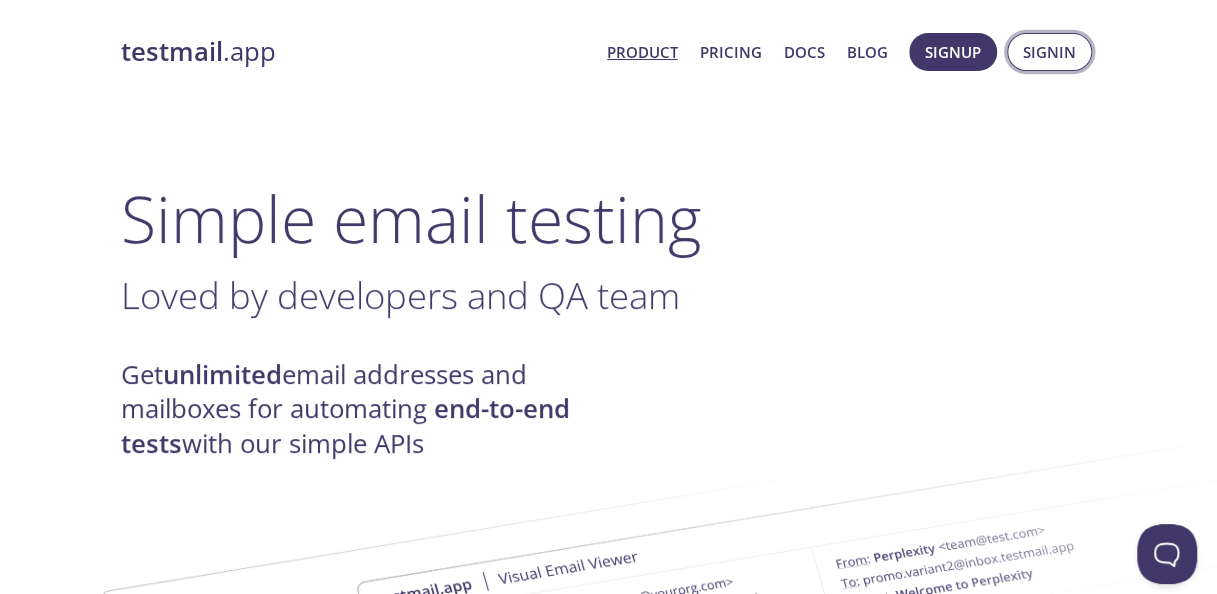 click on "Signin" at bounding box center [1049, 52] 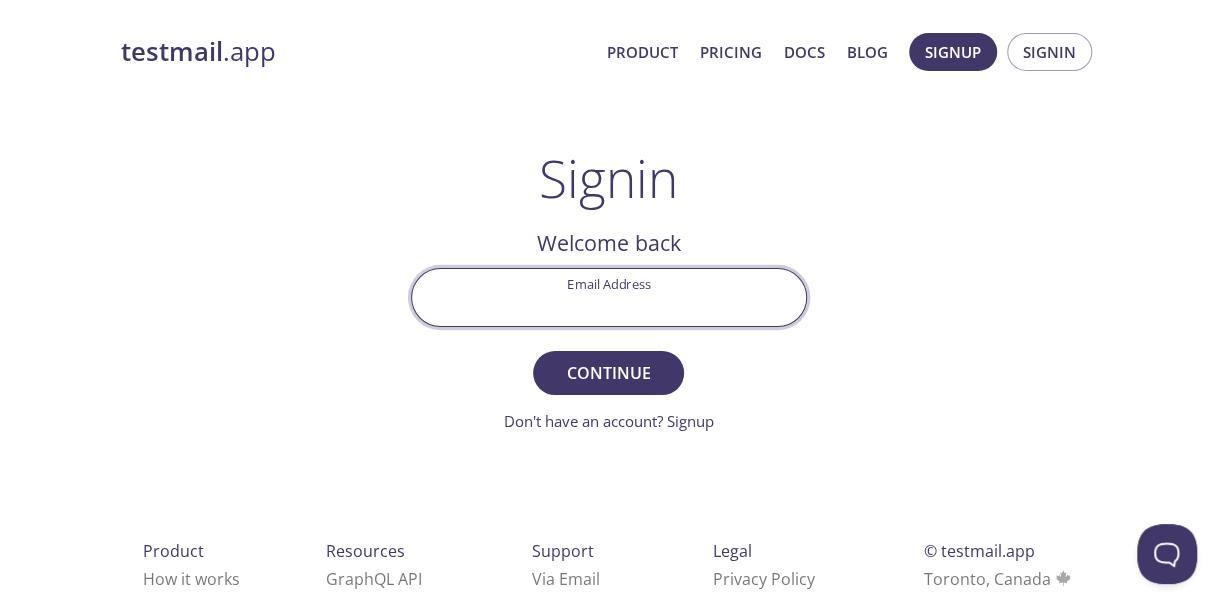 paste on "[EMAIL]" 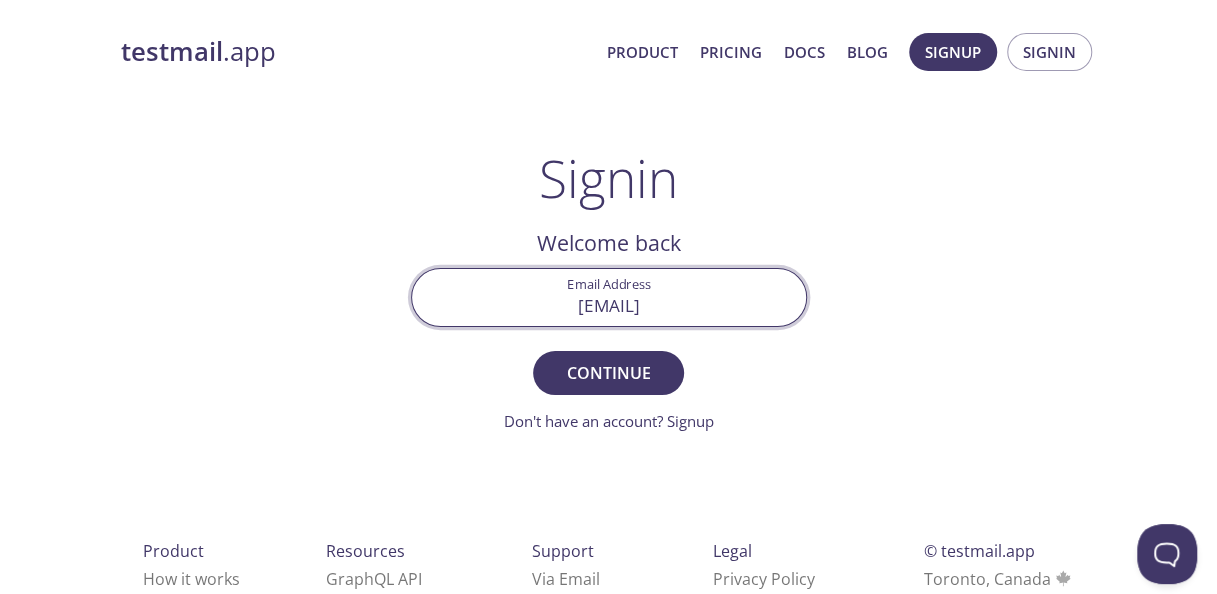 type on "[EMAIL]" 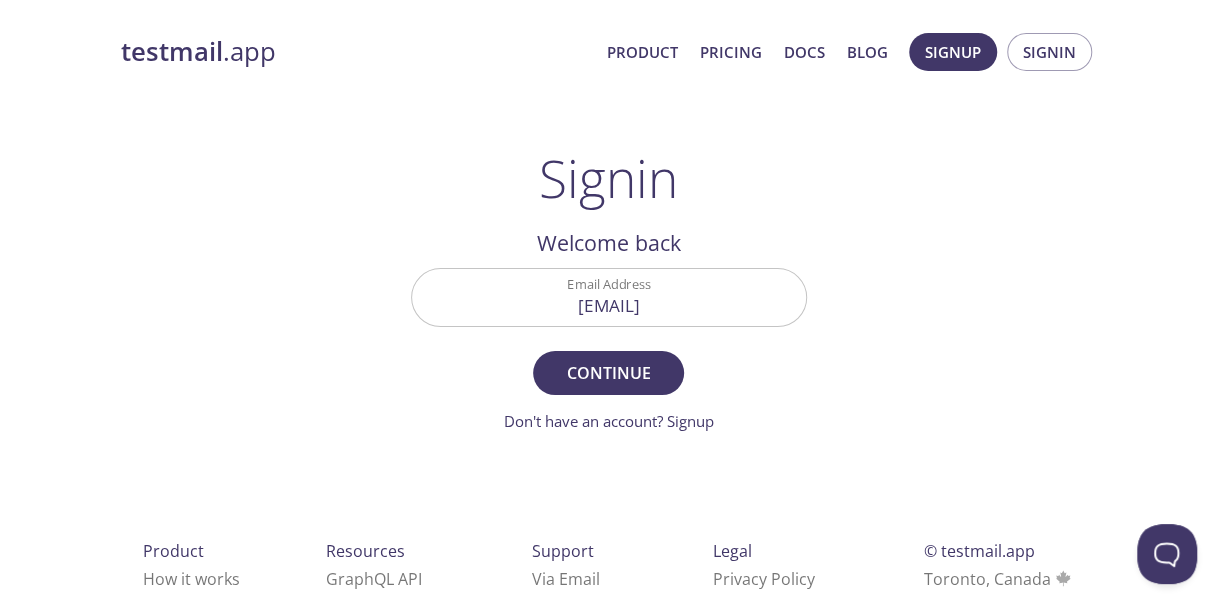 click on "testmail .app Product Pricing Docs Blog Signup Signin Signin Welcome back Email Address [EMAIL] Continue Don't have an account? Signup Check your email inbox Signin Security Code Signin Didn't receive anything? Resend email Product How it works Highlights Pricing Resources GraphQL API Documentation Status Page Support Via Email Via Live Chat FAQ s Legal Privacy Policy Terms of Service DPA (GDPR) © testmail.app [CITY], [COUNTRY] Who We Are" at bounding box center (609, 362) 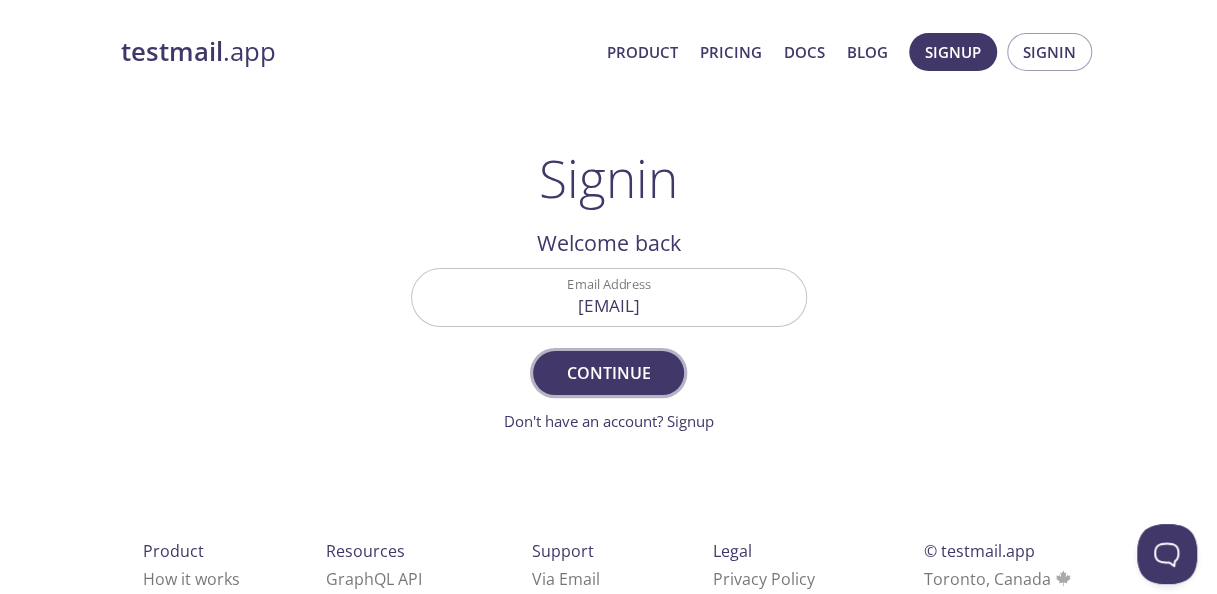 click on "Continue" at bounding box center (608, 373) 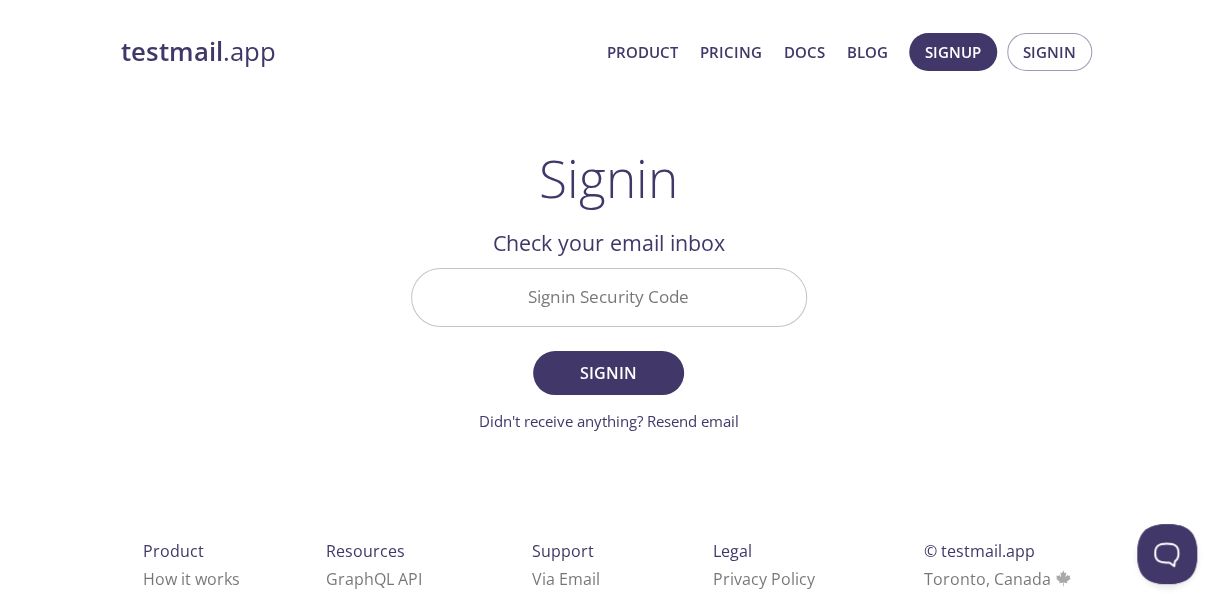 click on "Signin Security Code" at bounding box center [609, 297] 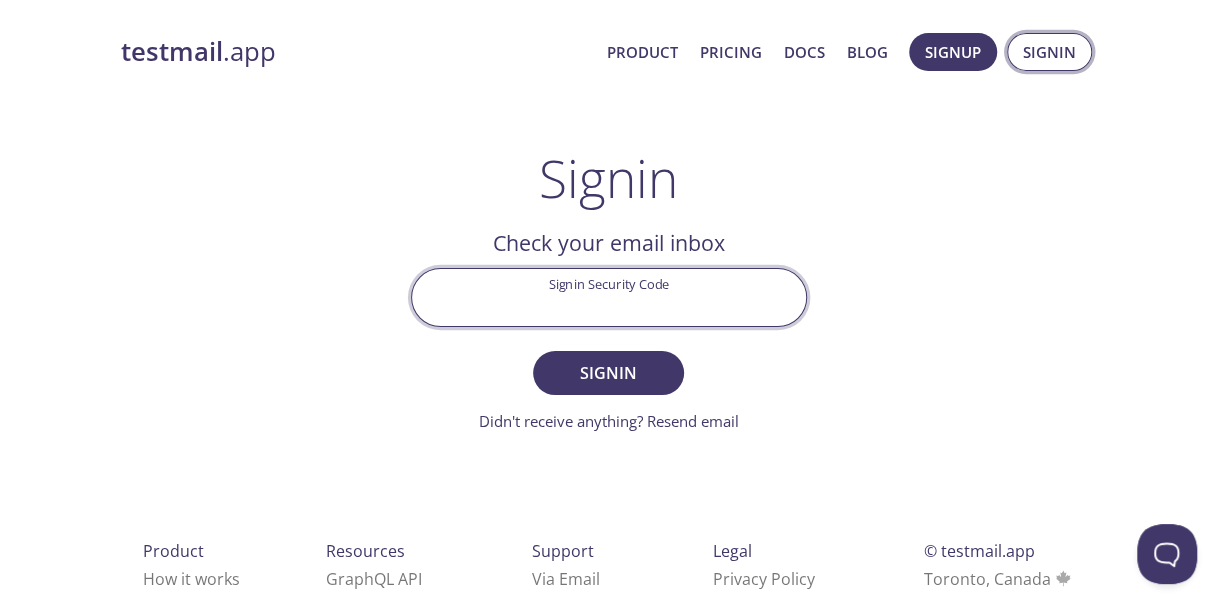 click on "Signin" at bounding box center (1049, 52) 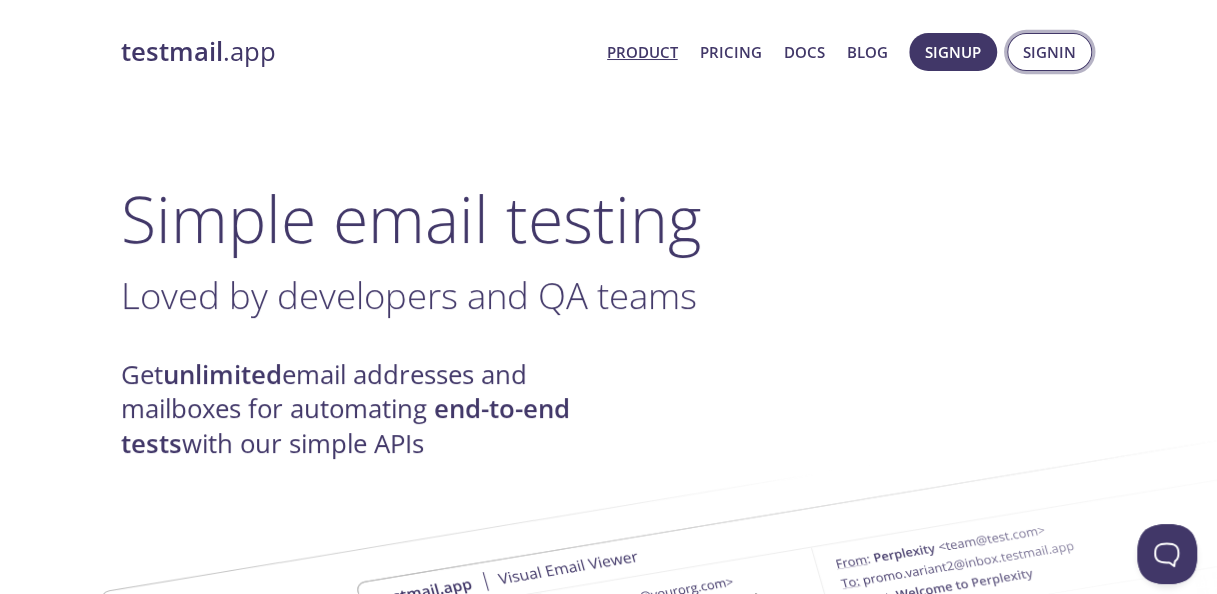 click on "Signin" at bounding box center [1049, 52] 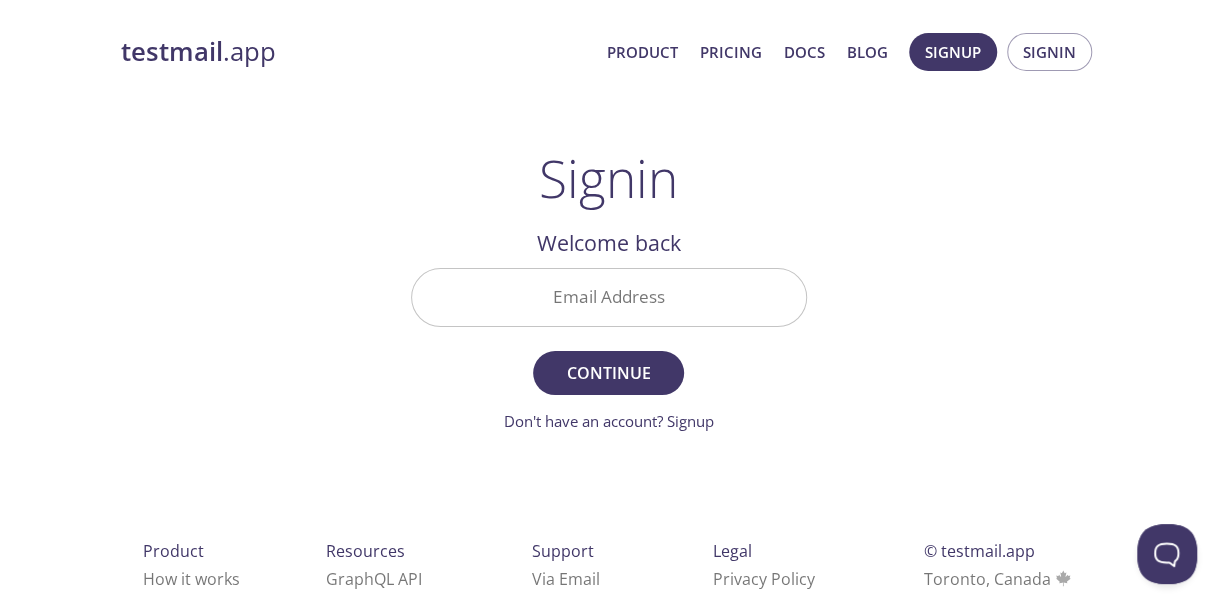 click on "Email Address" at bounding box center [609, 297] 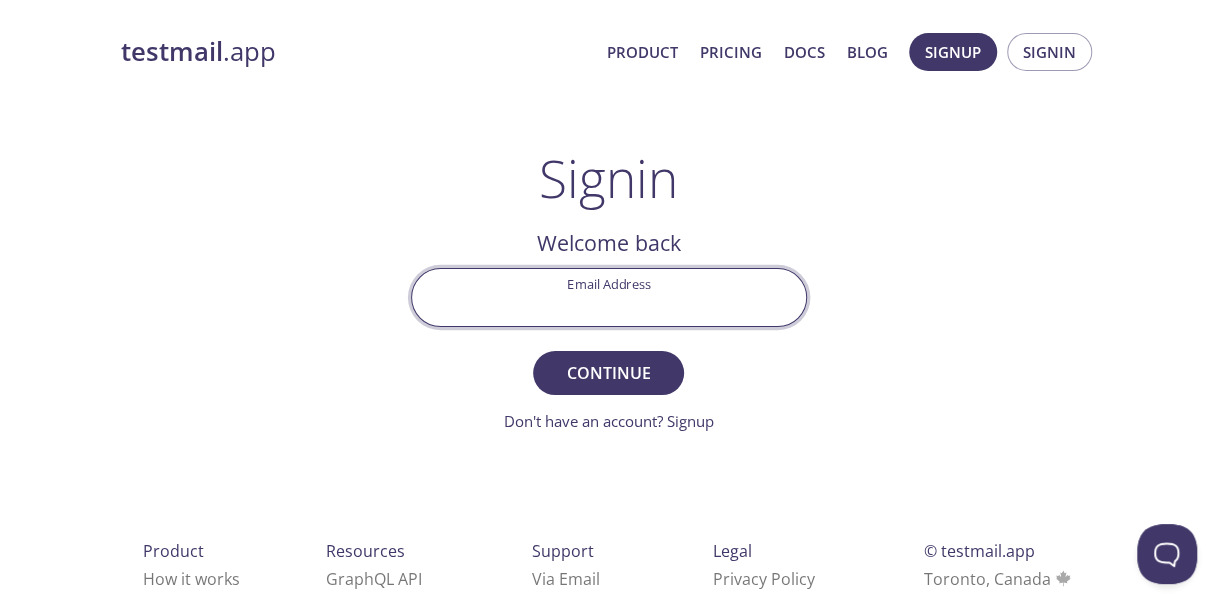 type on "[EMAIL]" 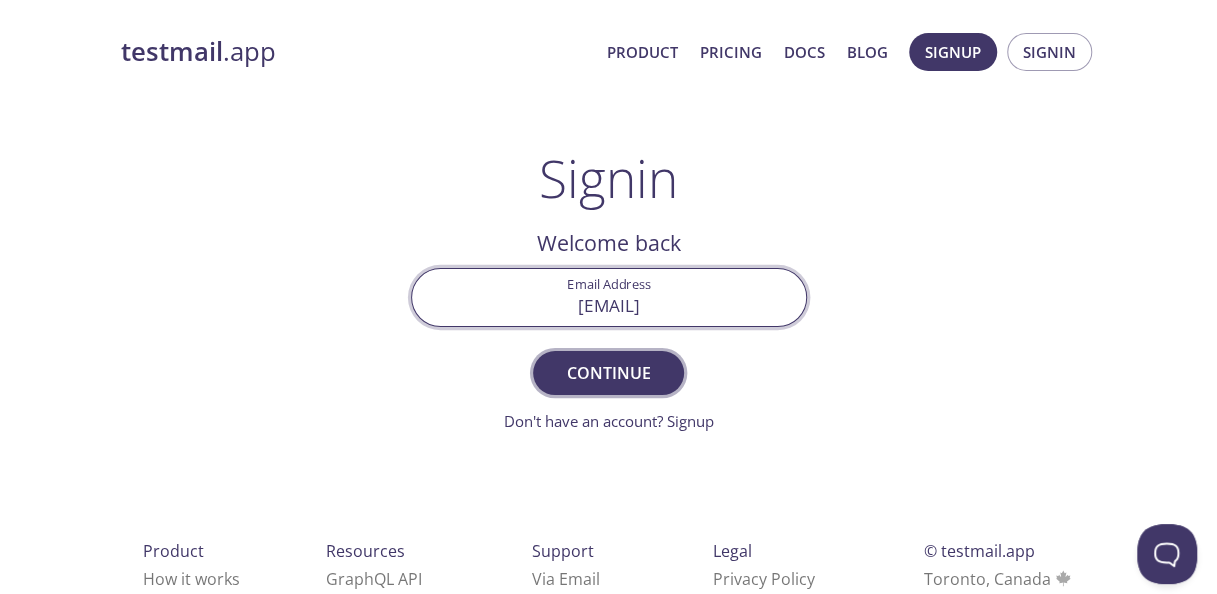 click on "Continue" at bounding box center (608, 373) 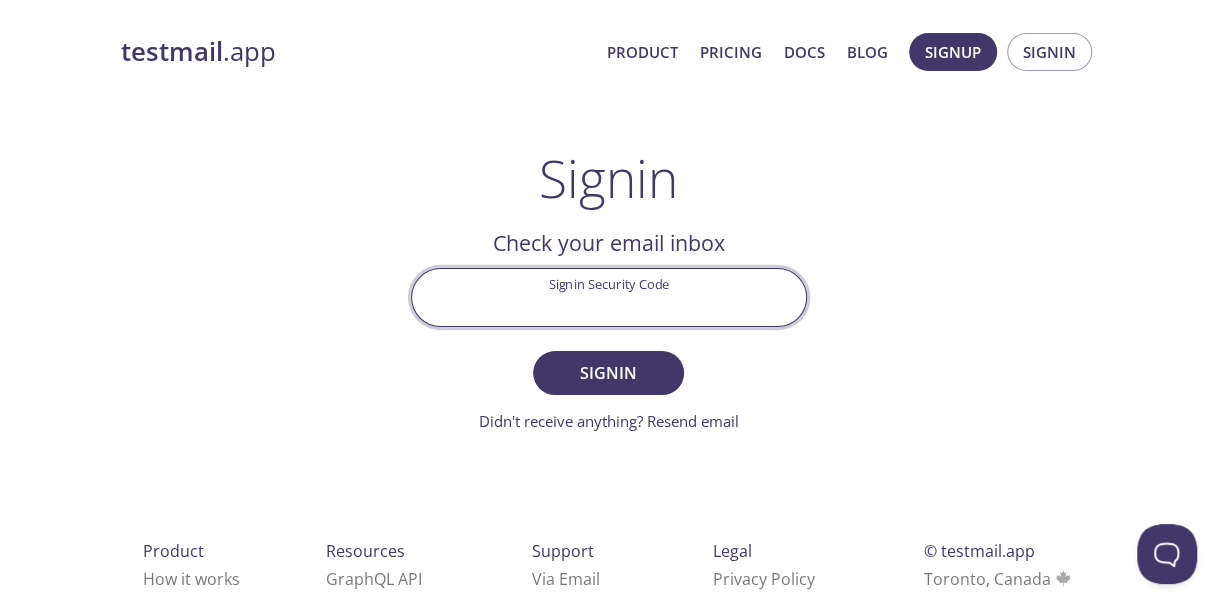 click on "Signin Security Code" at bounding box center [609, 297] 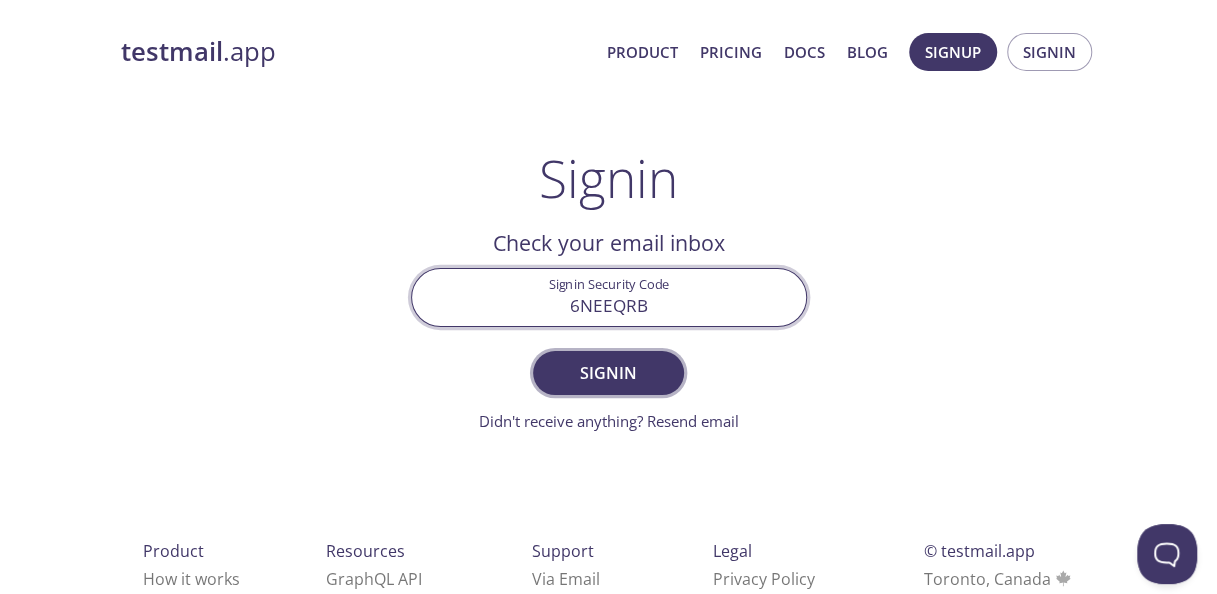 type on "6NEEQRB" 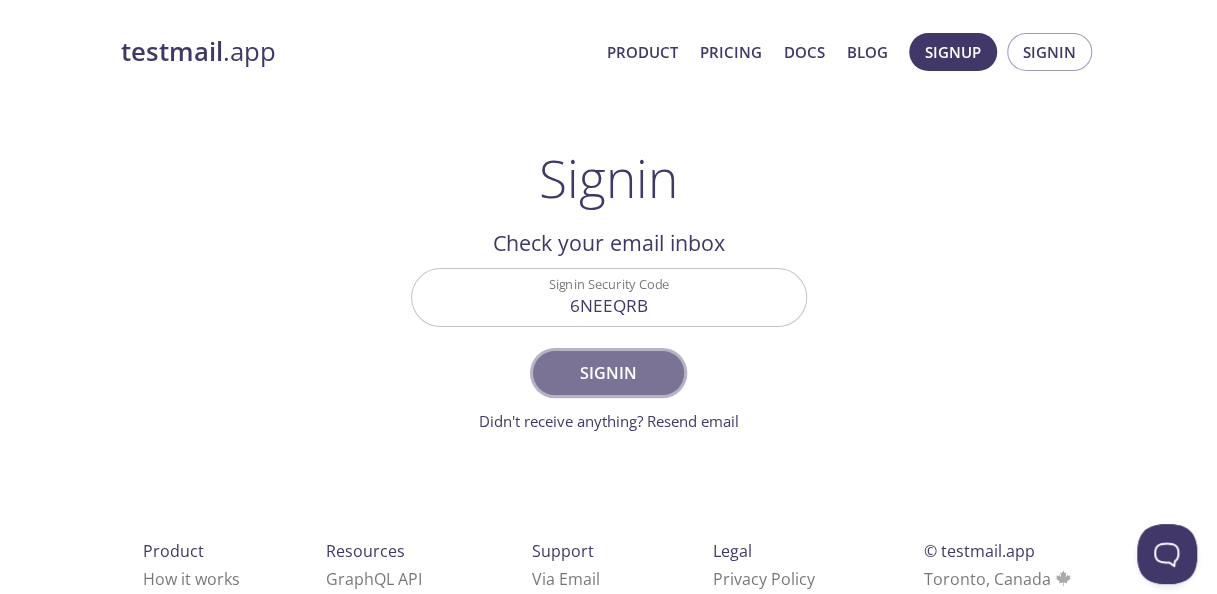 click on "Signin" at bounding box center [608, 373] 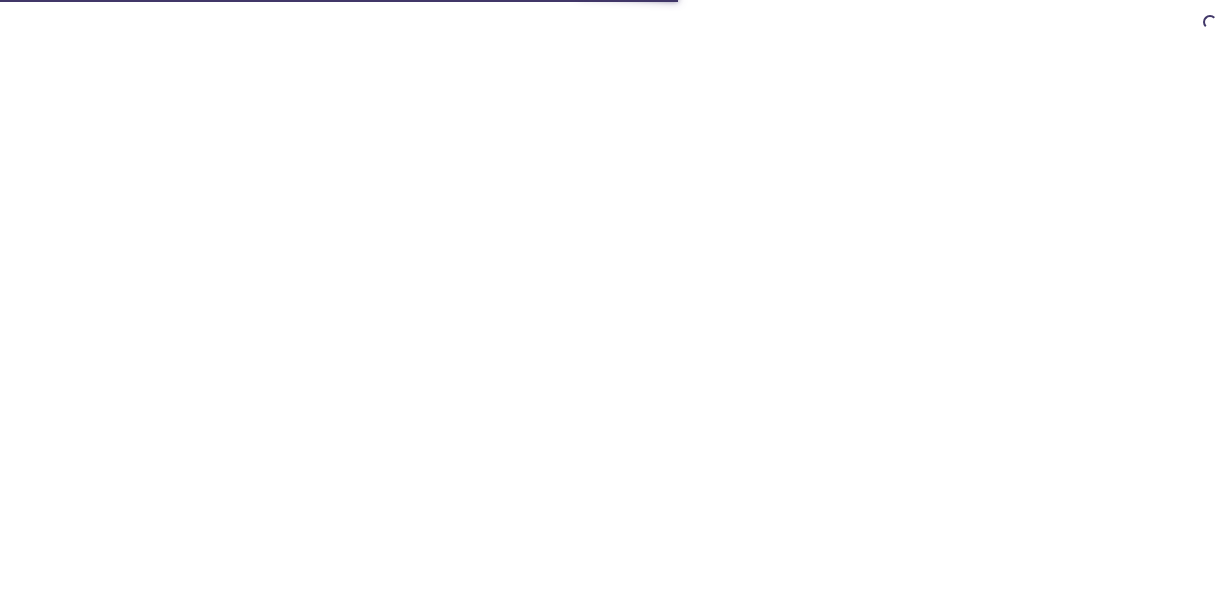 scroll, scrollTop: 0, scrollLeft: 0, axis: both 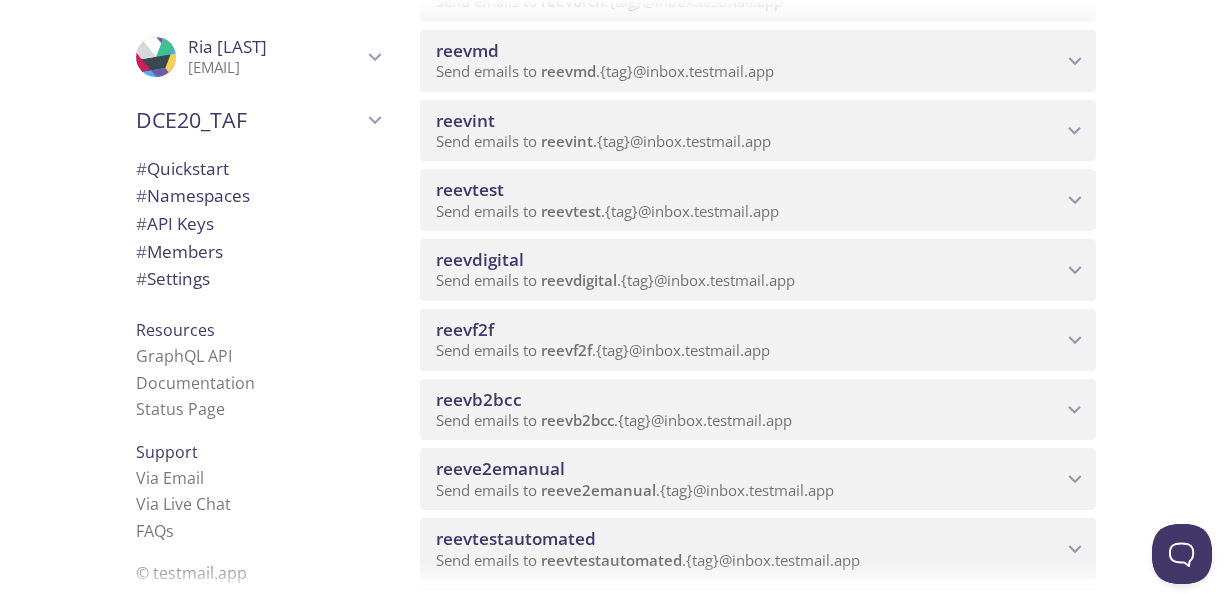 click on "reevdigital Send emails to   reevdigital . {tag} @inbox.testmail.app" at bounding box center (758, 270) 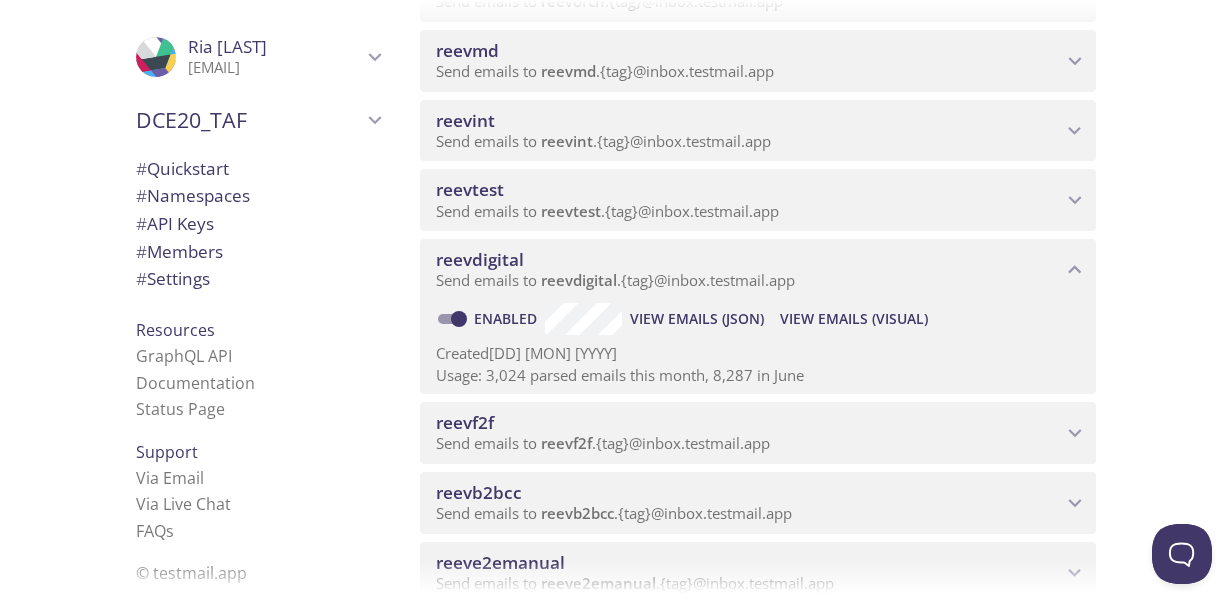 click on "View Emails (Visual)" at bounding box center [697, 319] 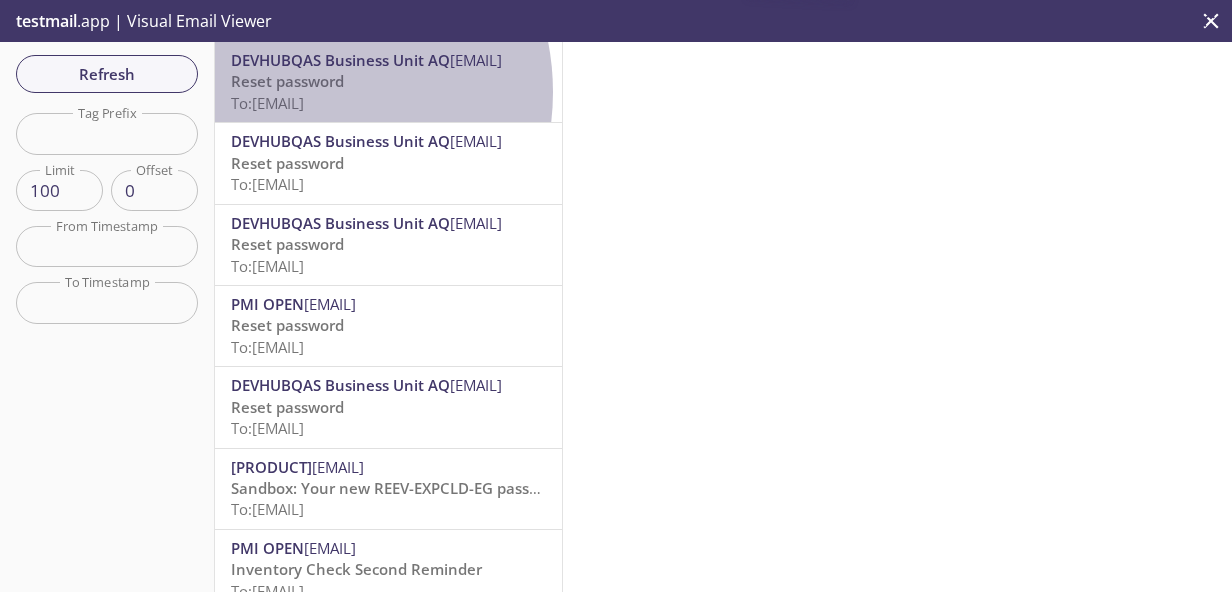 click on "To:  [EMAIL]" at bounding box center (267, 103) 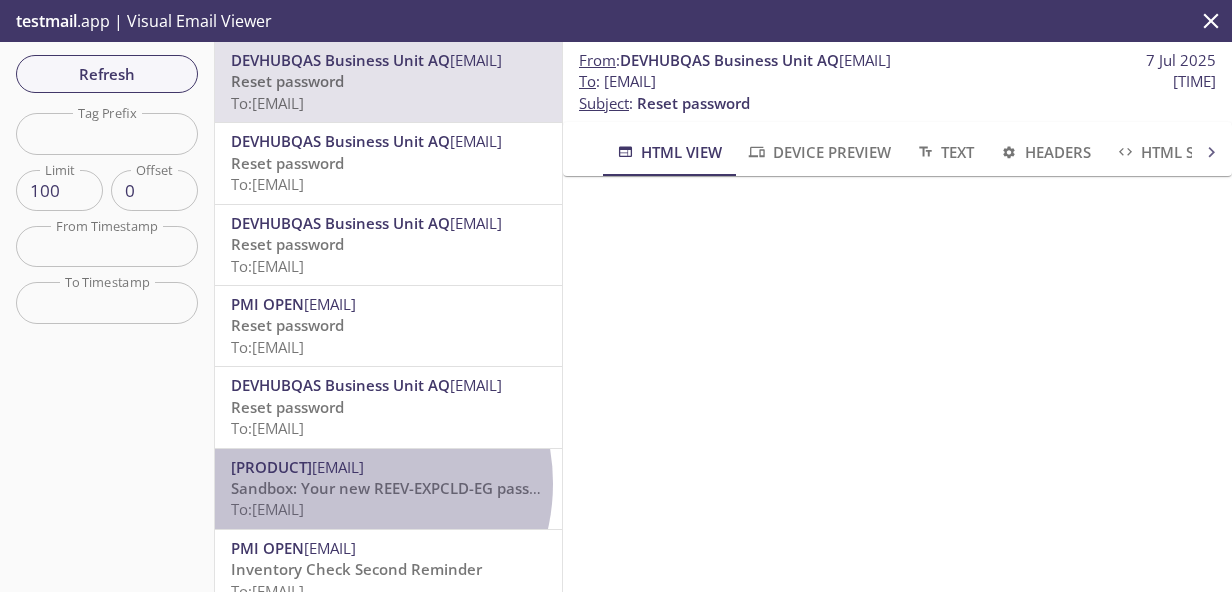click on "Sandbox: Your new REEV-EXPCLD-EG password" at bounding box center [287, 81] 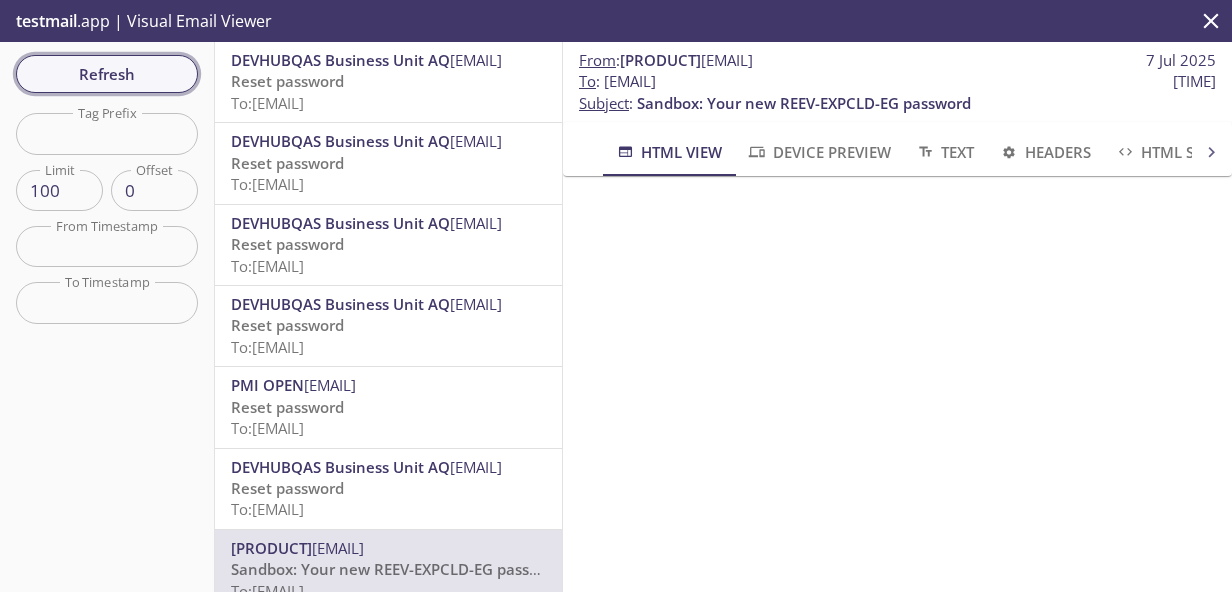 click on "Refresh" at bounding box center (107, 74) 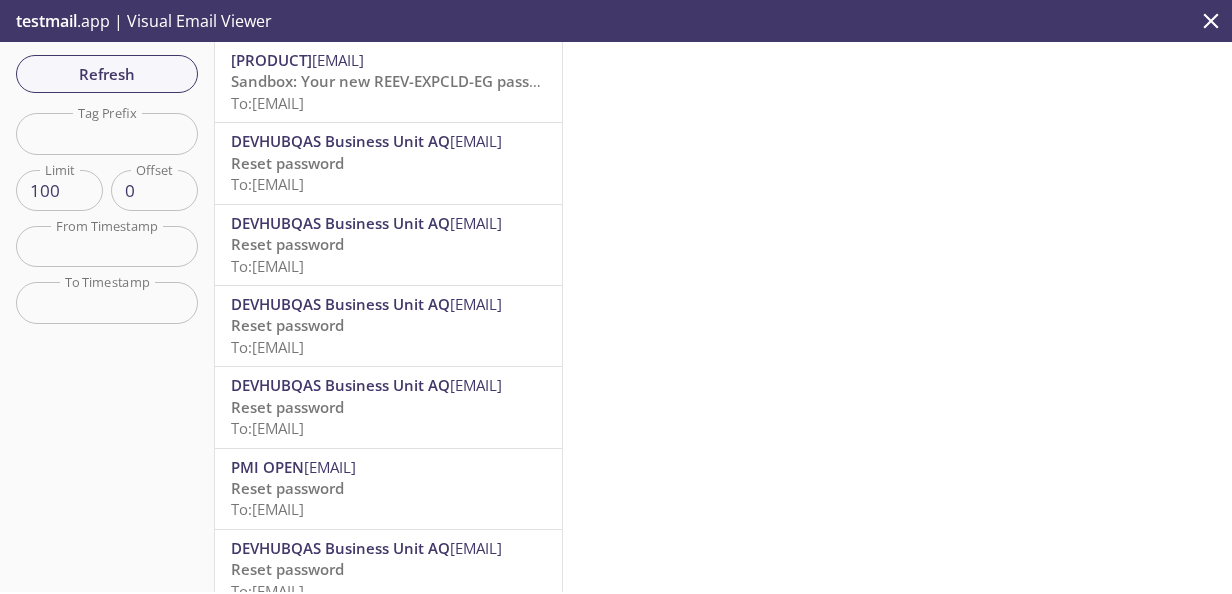 click on "To:  [EMAIL]" at bounding box center [267, 103] 